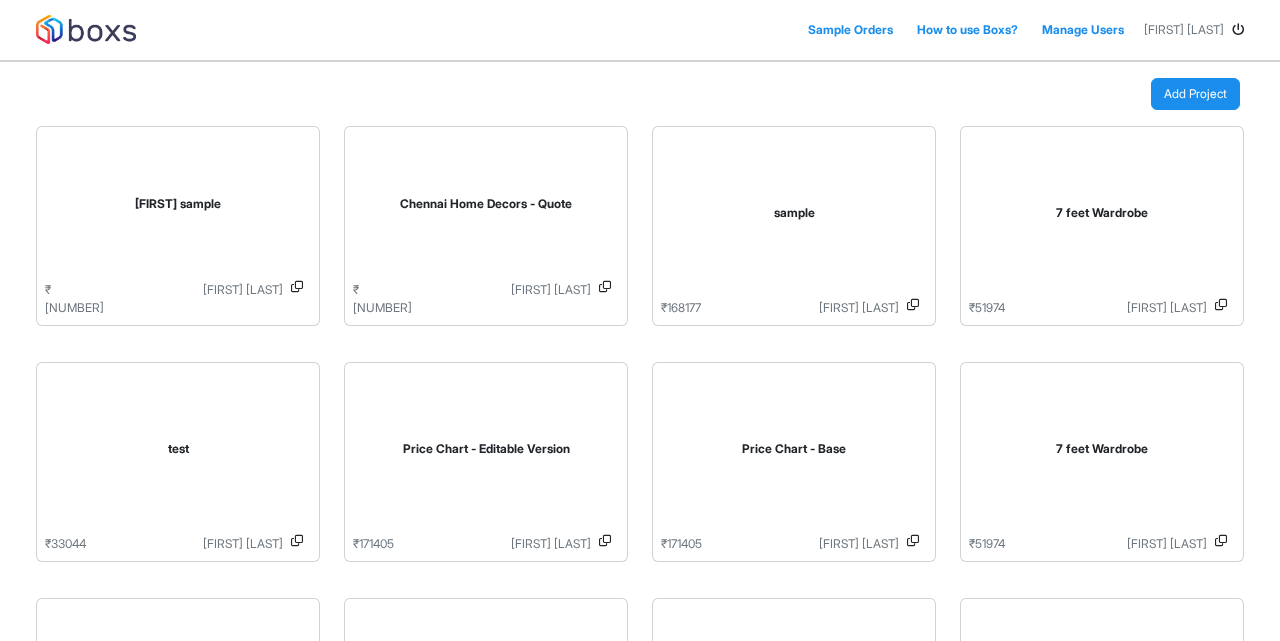 scroll, scrollTop: 0, scrollLeft: 0, axis: both 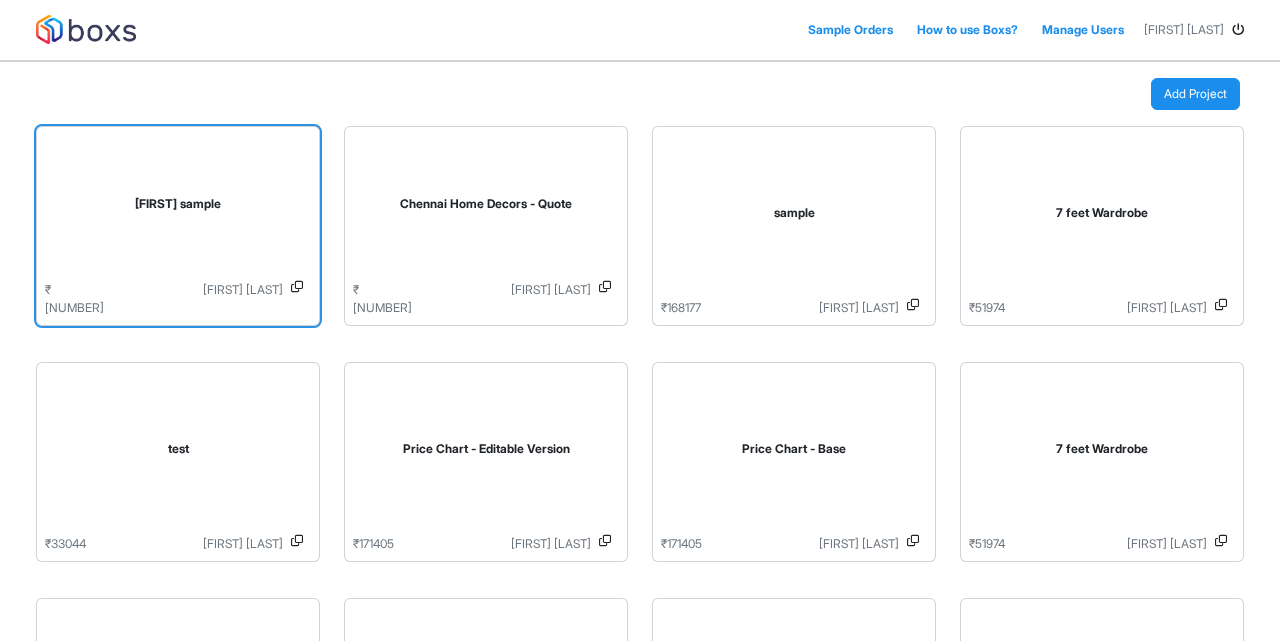 click on "[FIRST] sample" at bounding box center (178, 208) 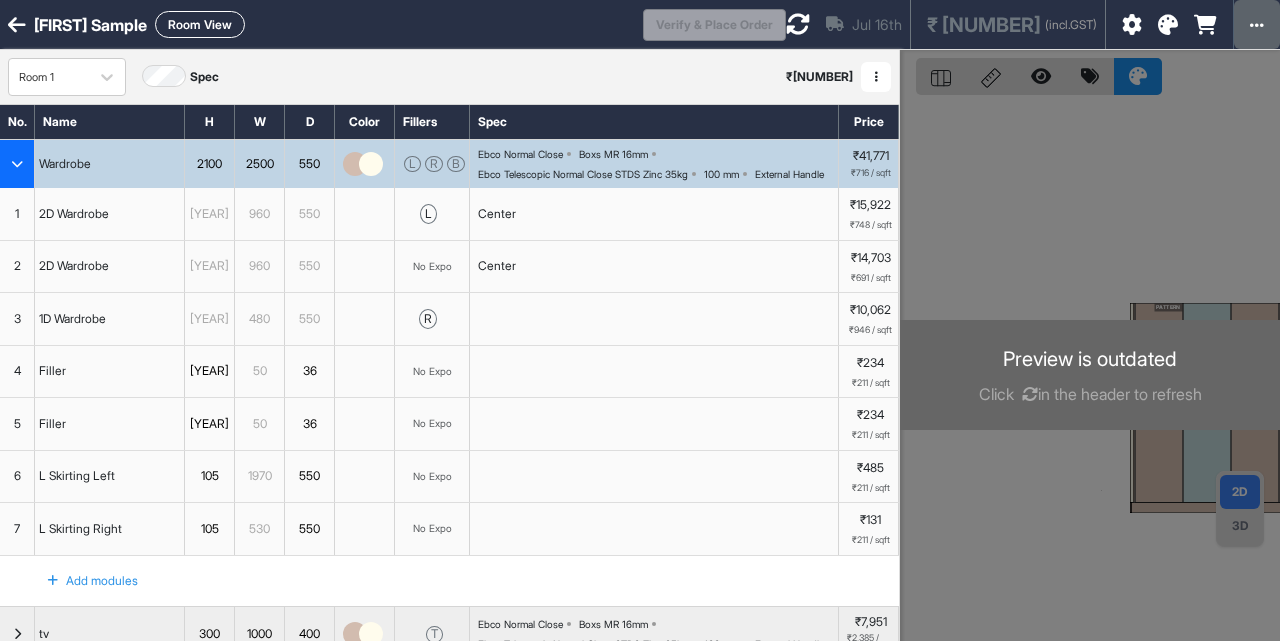 click at bounding box center [1257, 24] 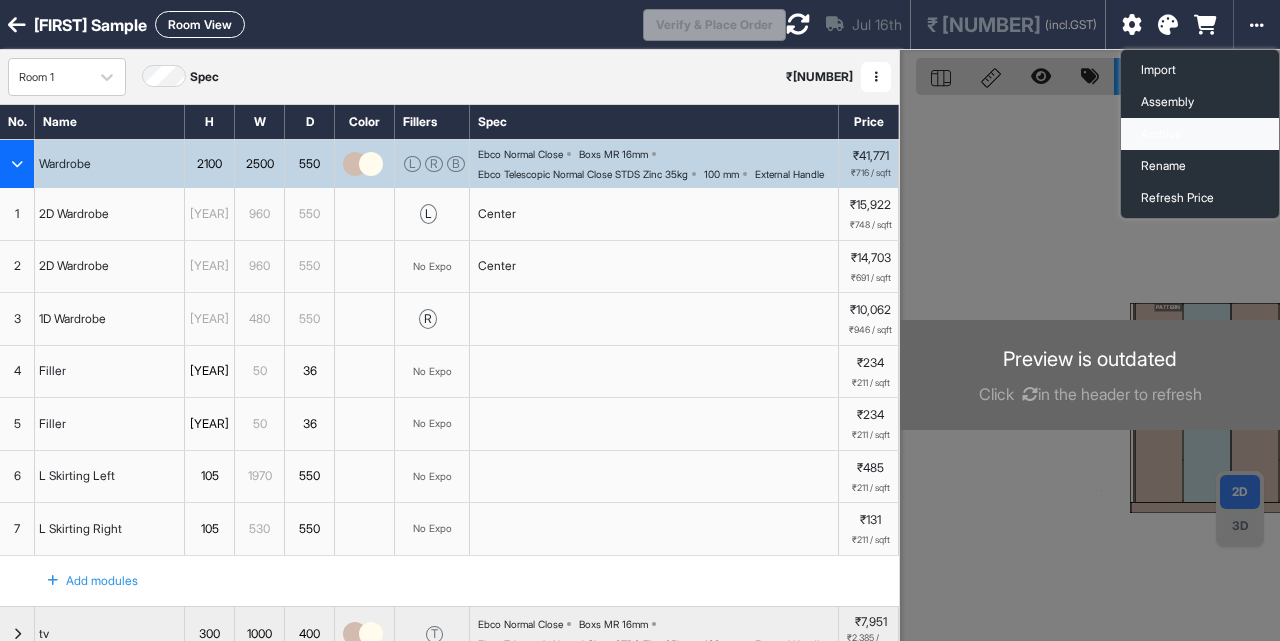 click on "Archive" at bounding box center (1200, 134) 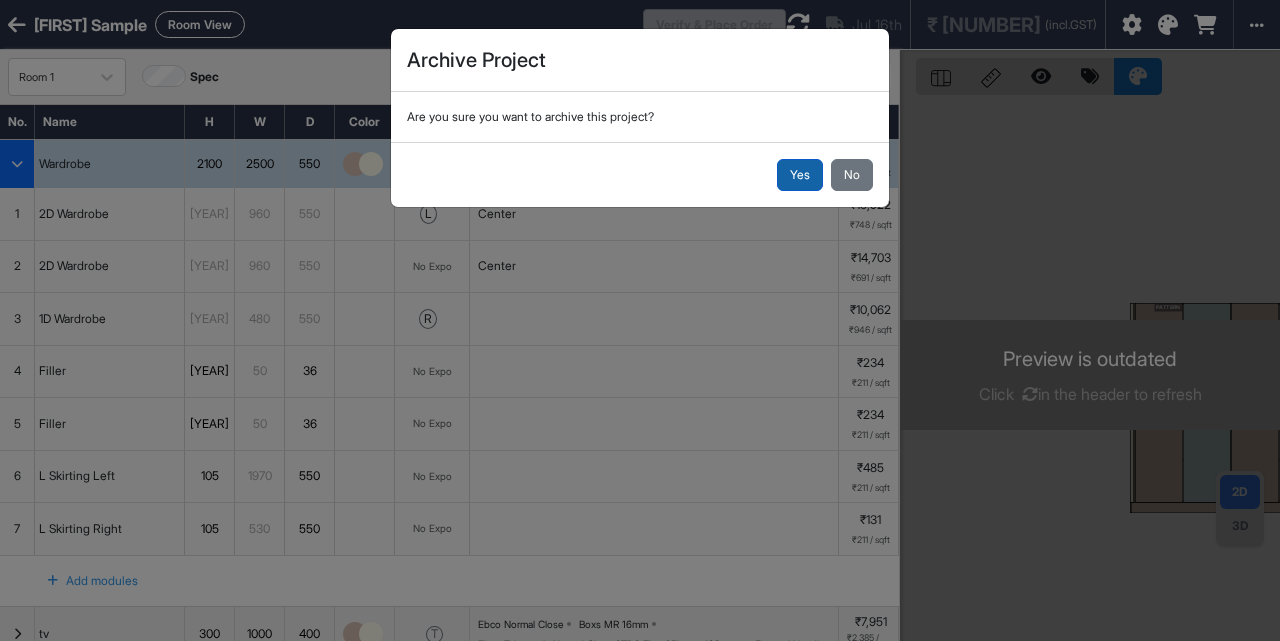 click on "Yes" at bounding box center [800, 175] 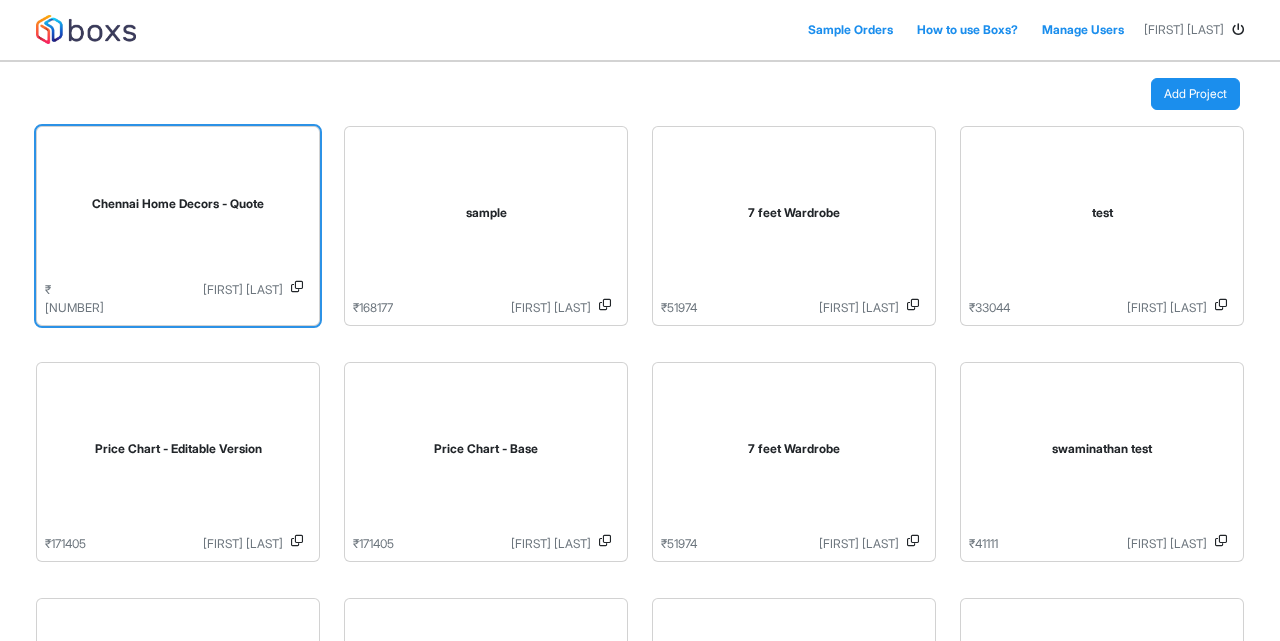 click on "Chennai Home Decors - Quote" at bounding box center [178, 204] 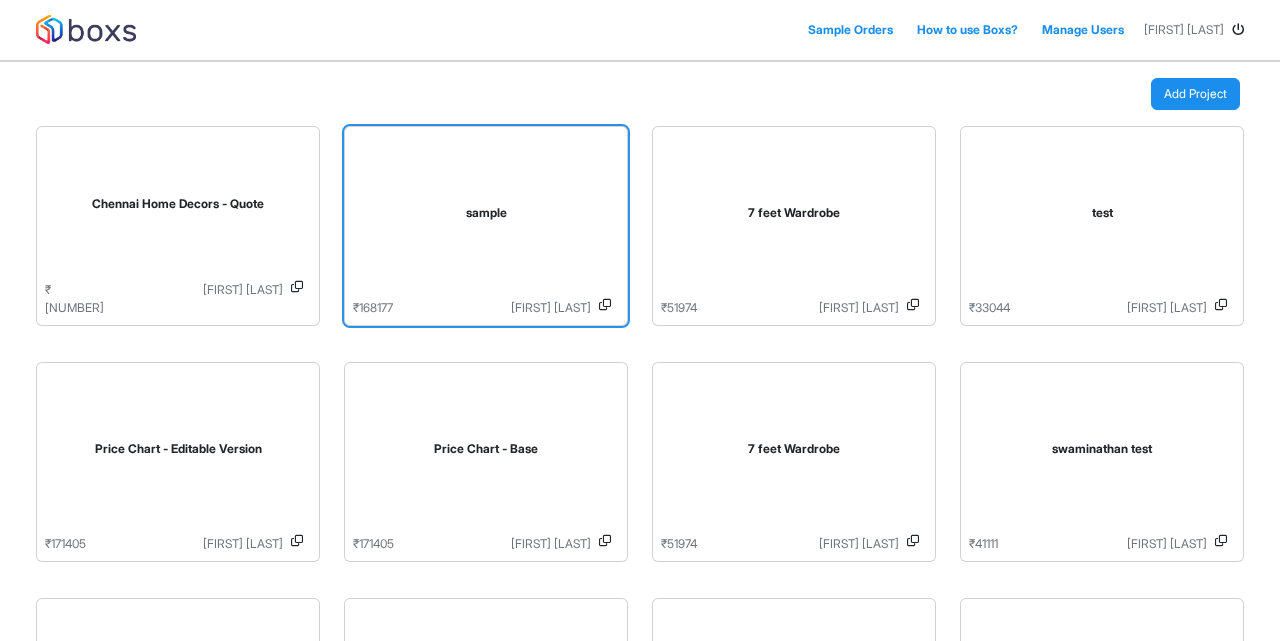 click on "sample" at bounding box center (486, 217) 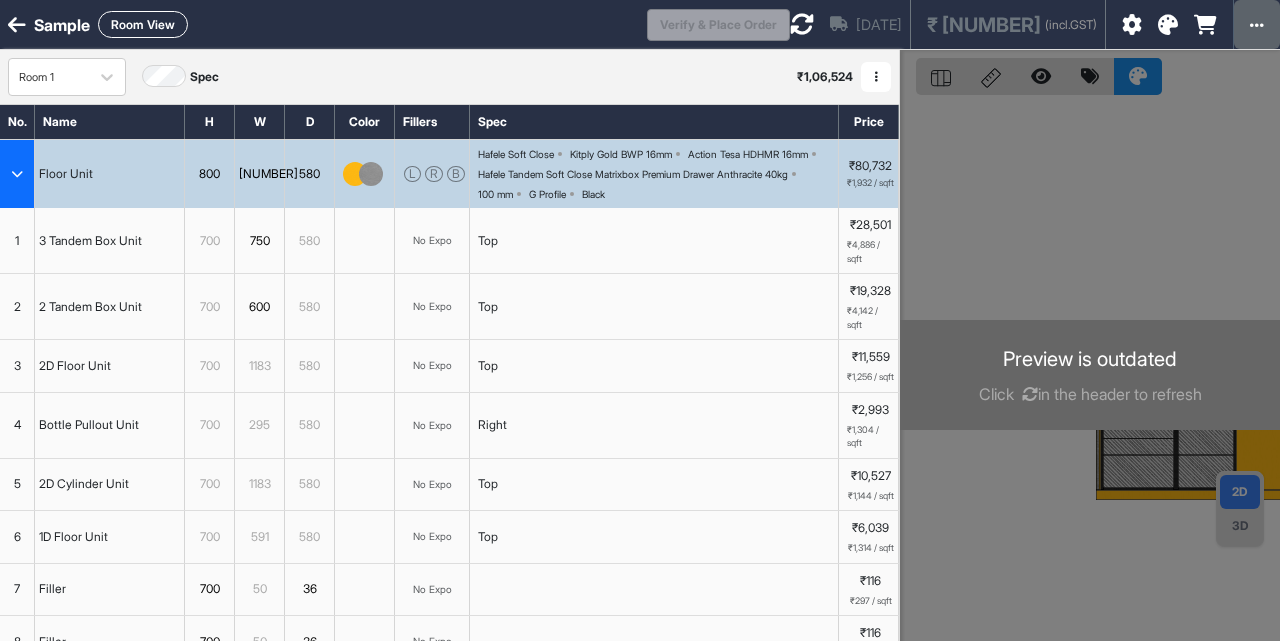click at bounding box center [1257, 25] 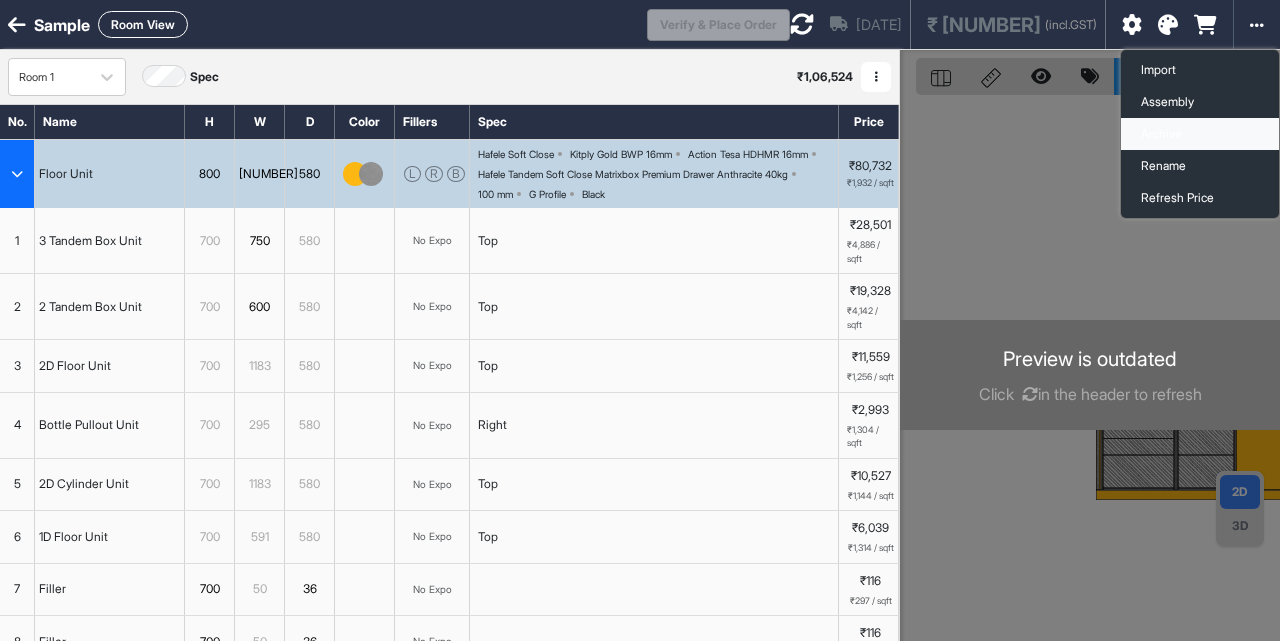 click on "Archive" at bounding box center (1200, 134) 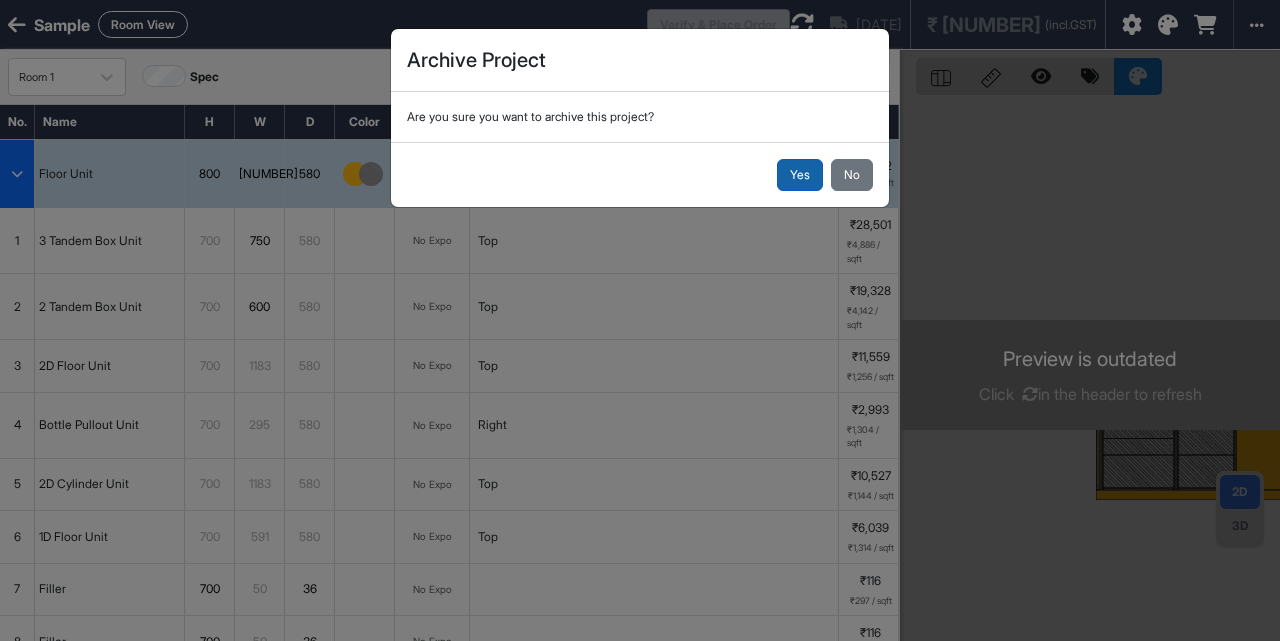 click on "Yes" at bounding box center (800, 175) 